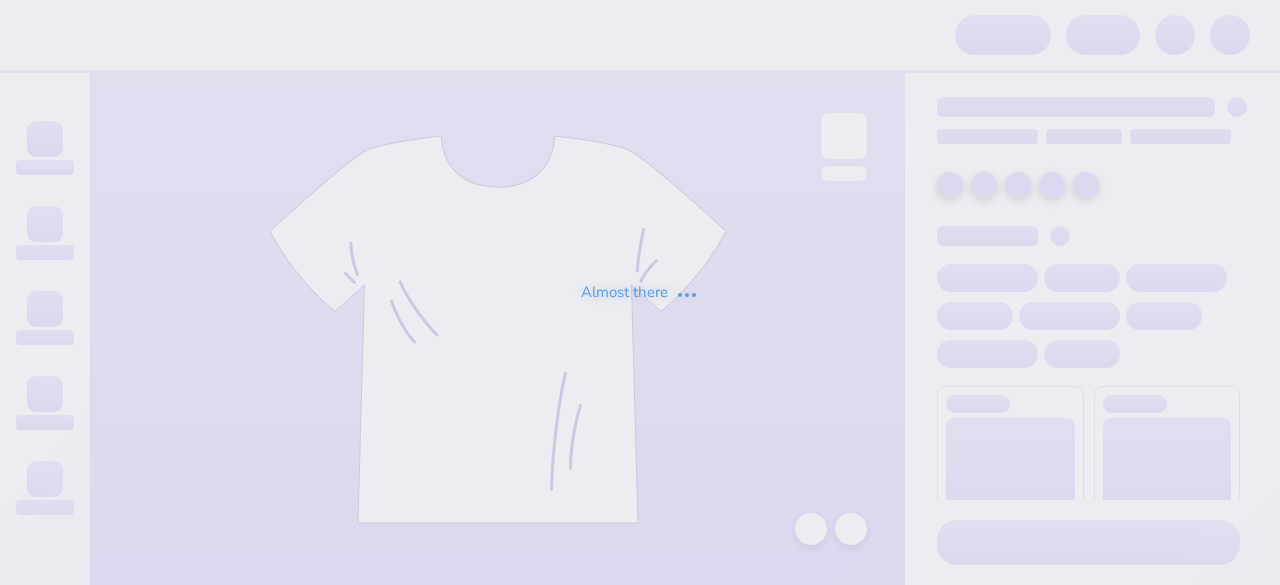 scroll, scrollTop: 0, scrollLeft: 0, axis: both 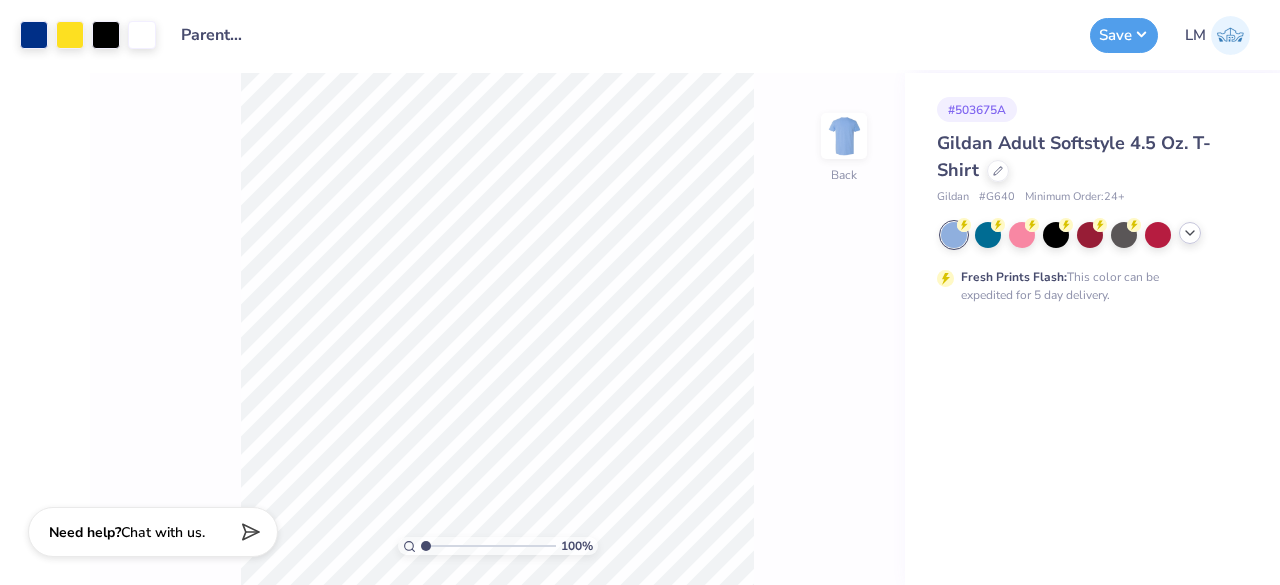 click 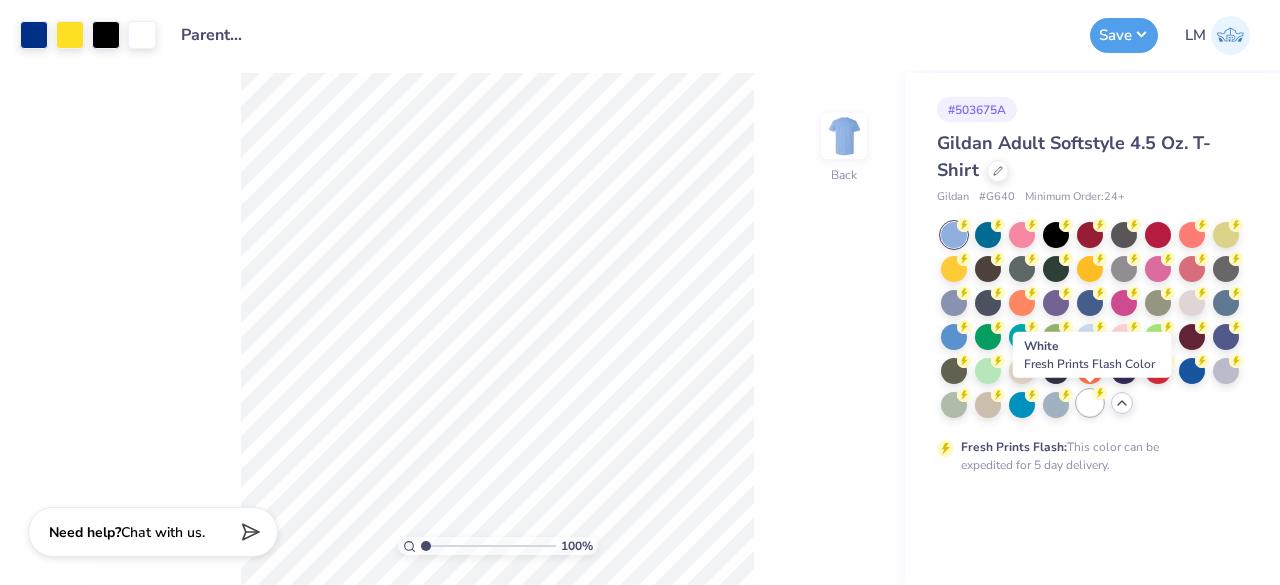 click at bounding box center (1090, 403) 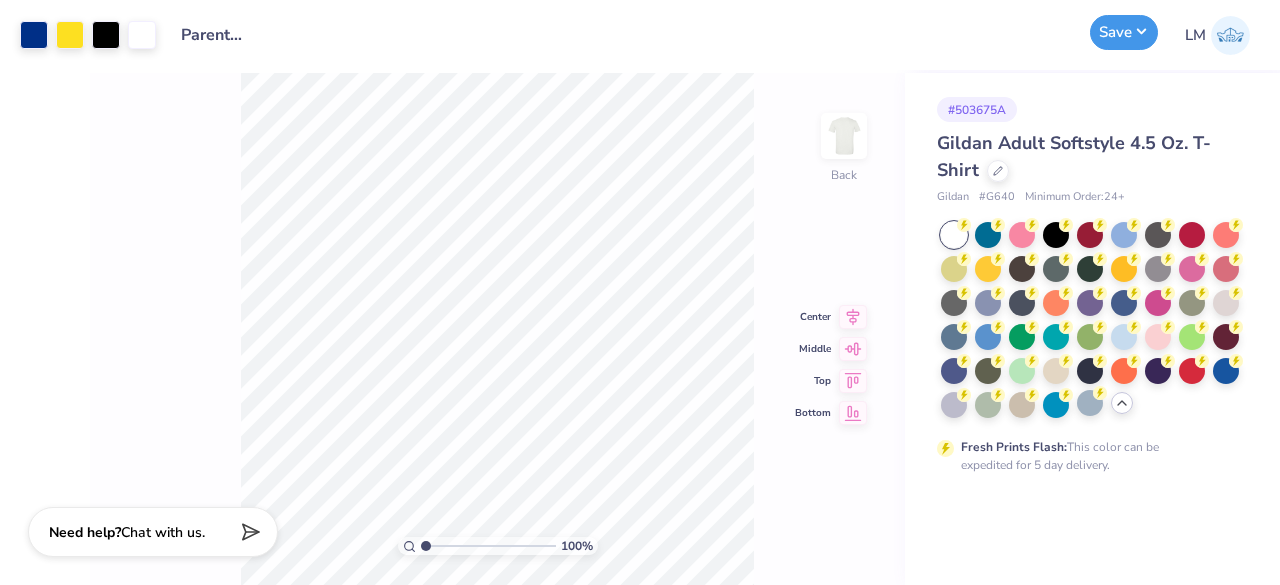 click on "Save" at bounding box center (1124, 32) 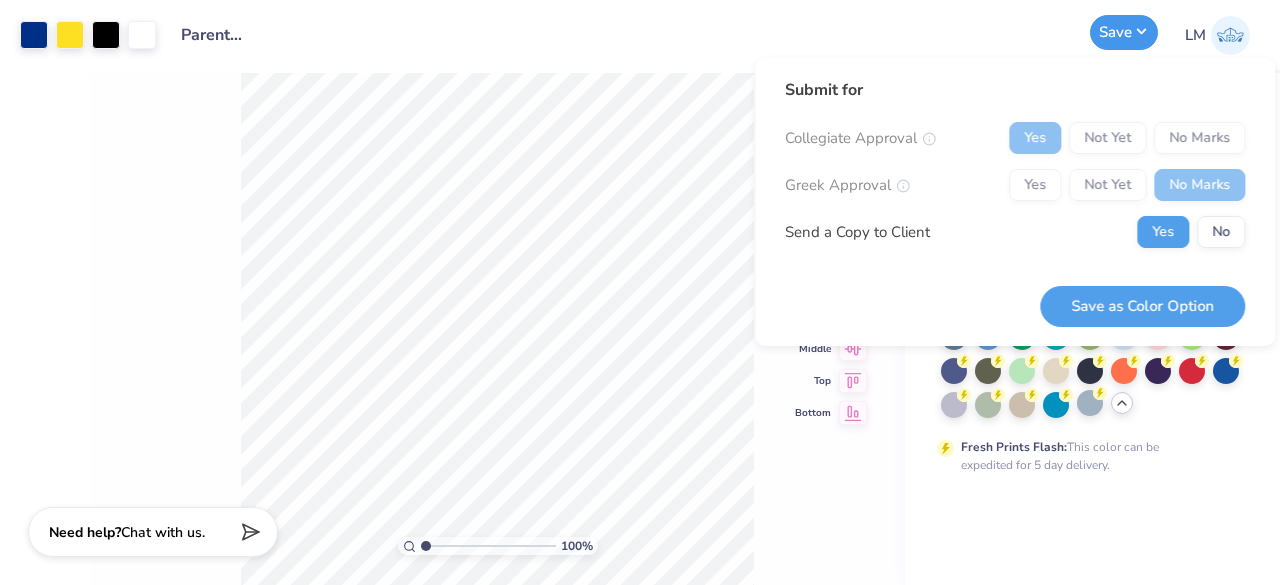 click on "Save" at bounding box center [1124, 32] 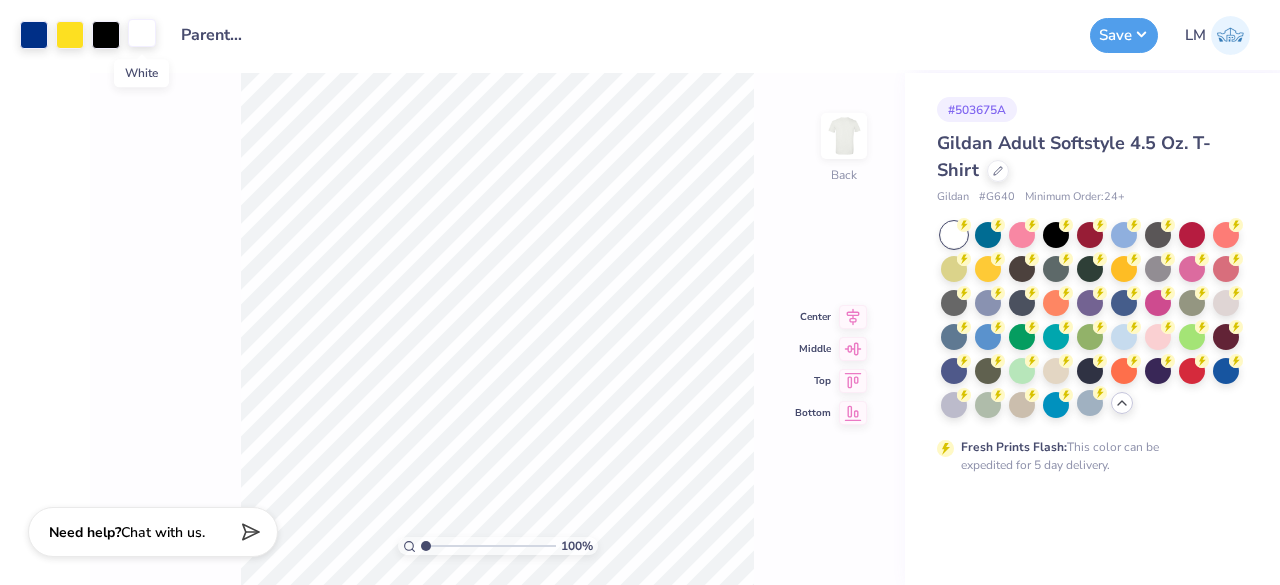 click at bounding box center [142, 33] 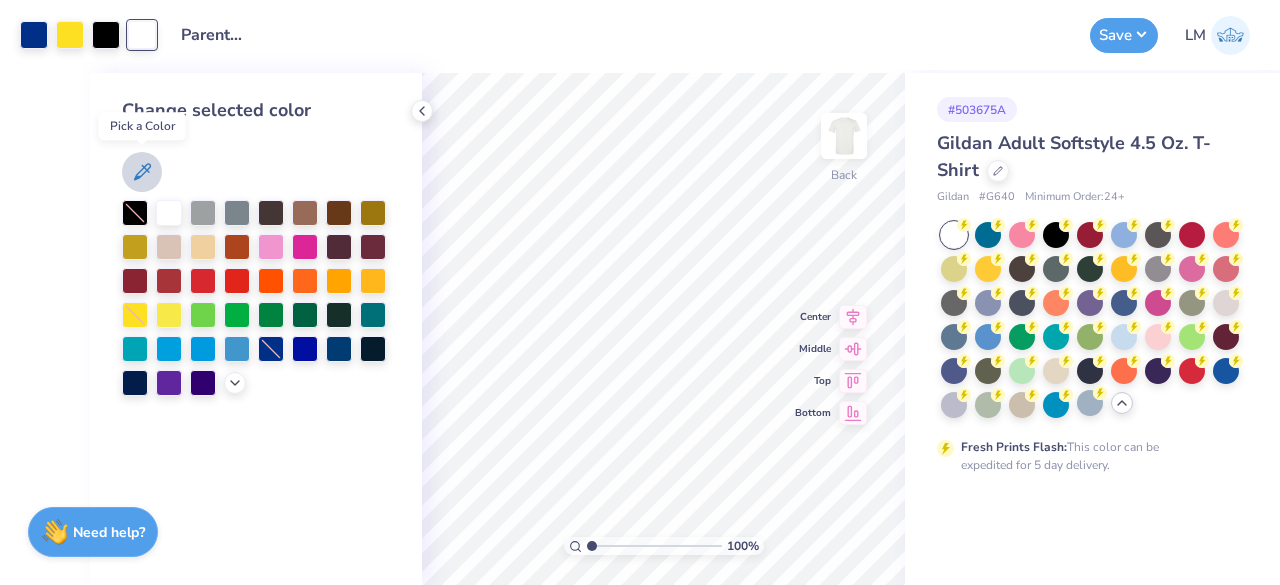 click at bounding box center [142, 172] 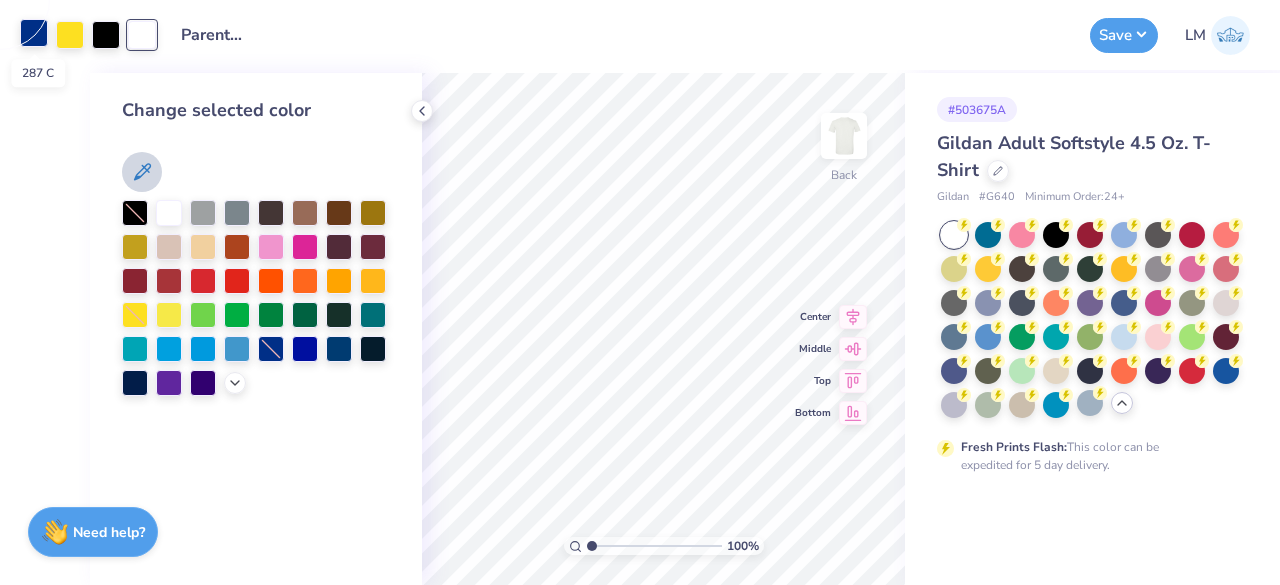 click at bounding box center [34, 33] 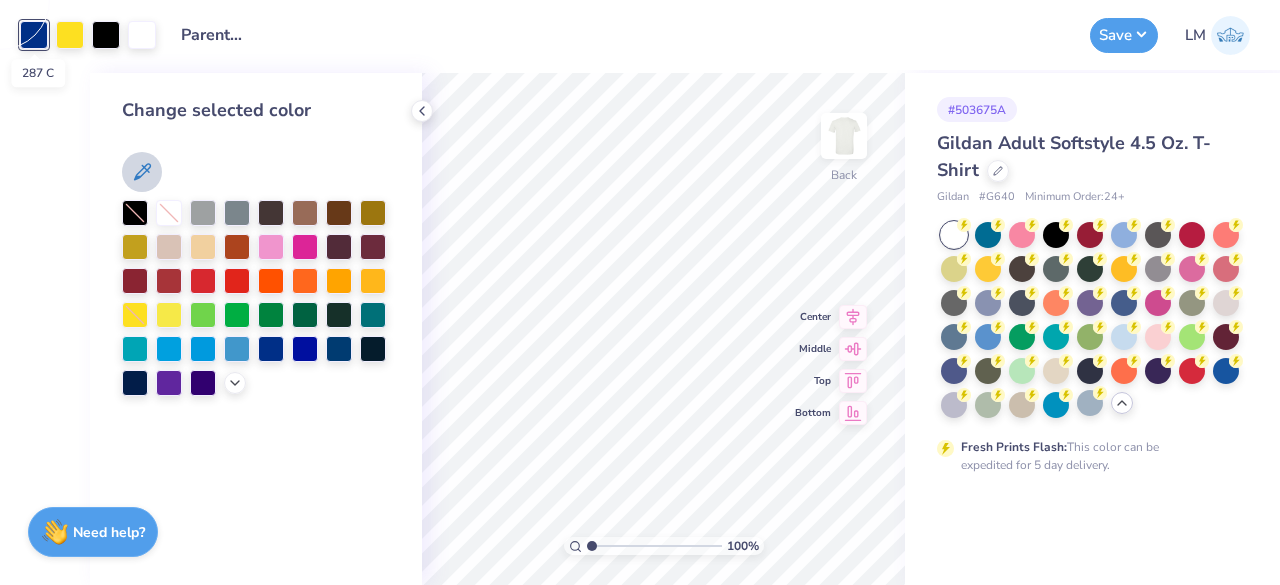 click at bounding box center [34, 35] 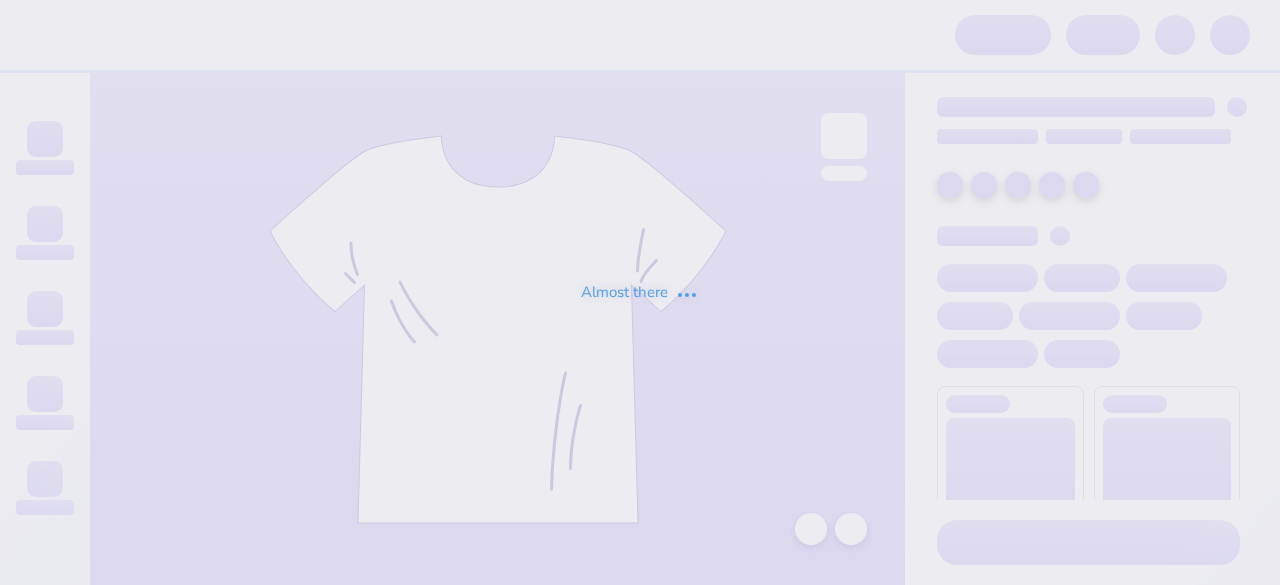 scroll, scrollTop: 0, scrollLeft: 0, axis: both 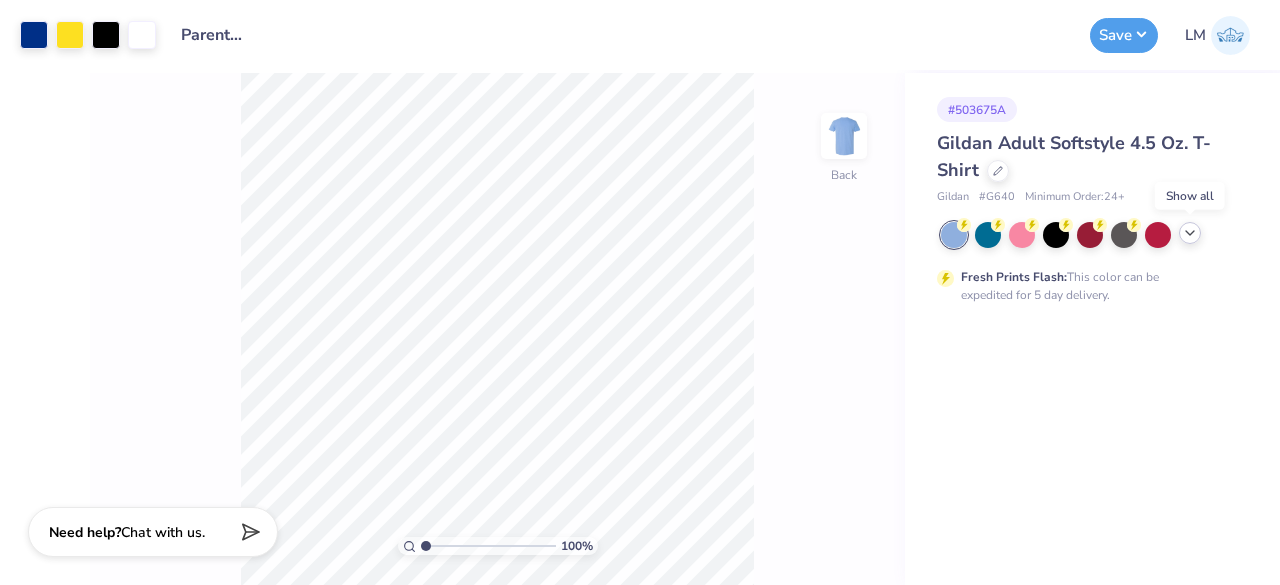 click 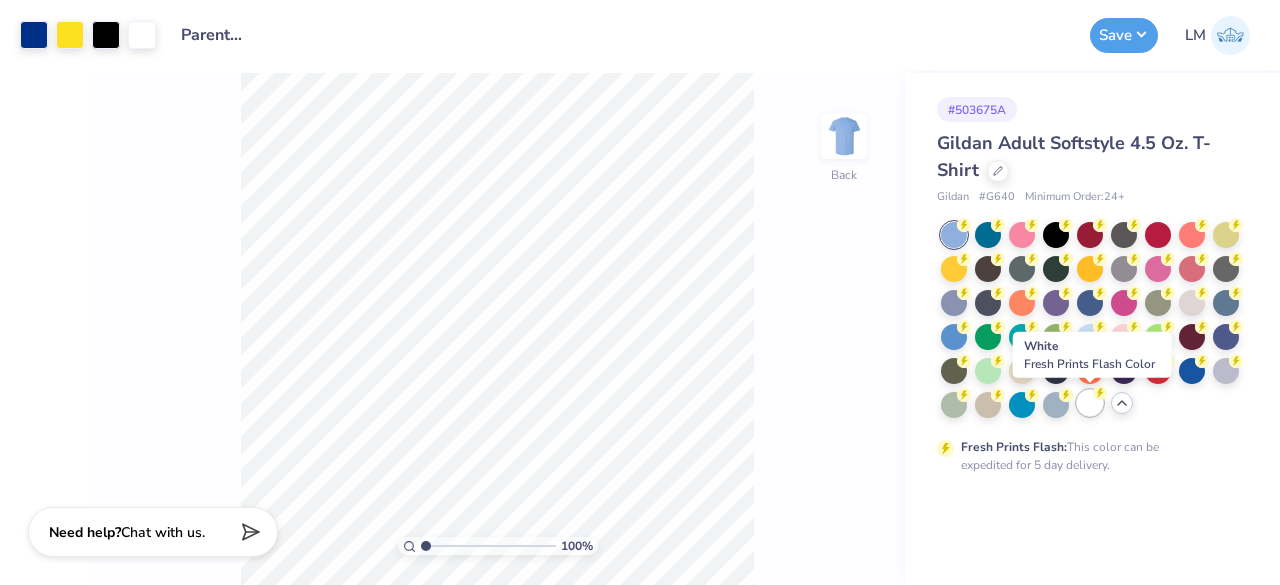 click at bounding box center (1090, 403) 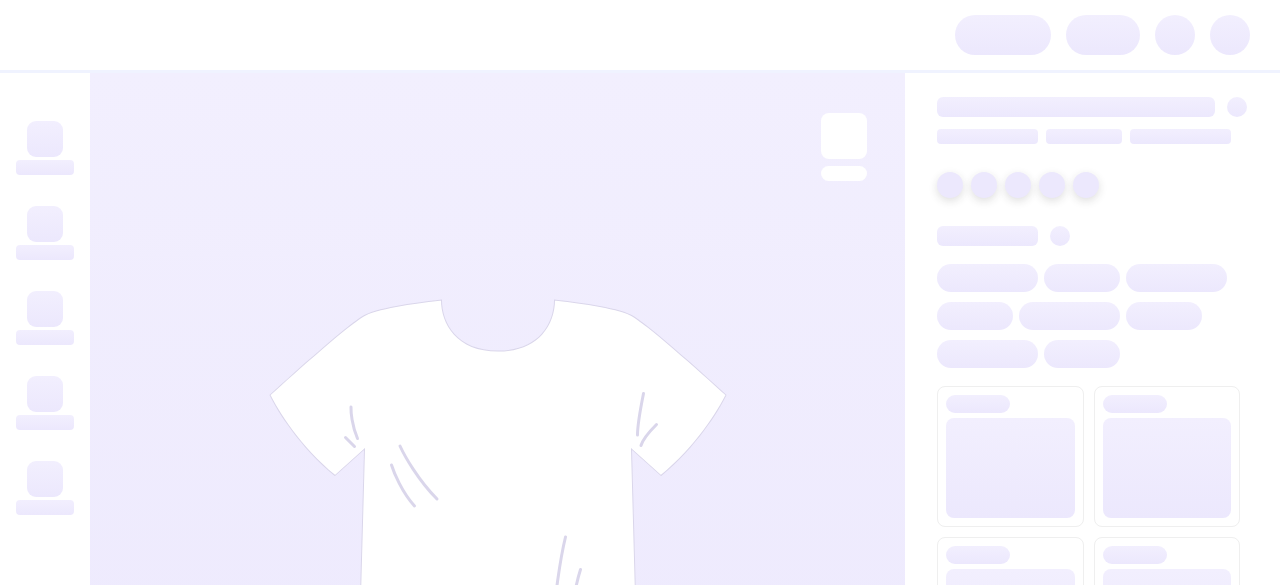 scroll, scrollTop: 0, scrollLeft: 0, axis: both 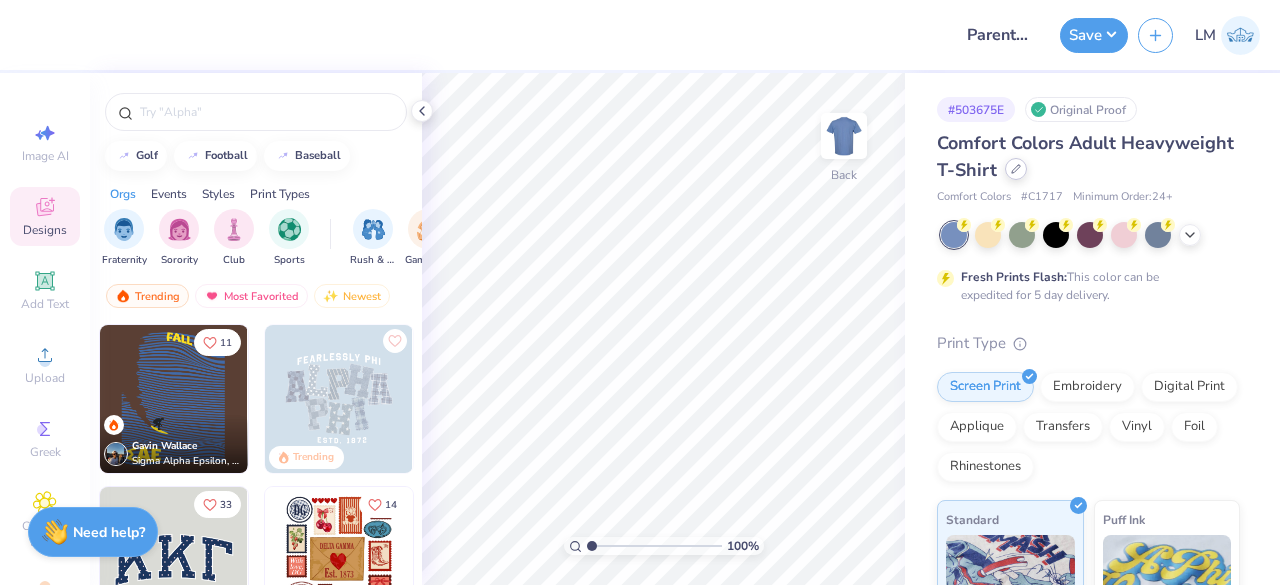 click at bounding box center (1016, 169) 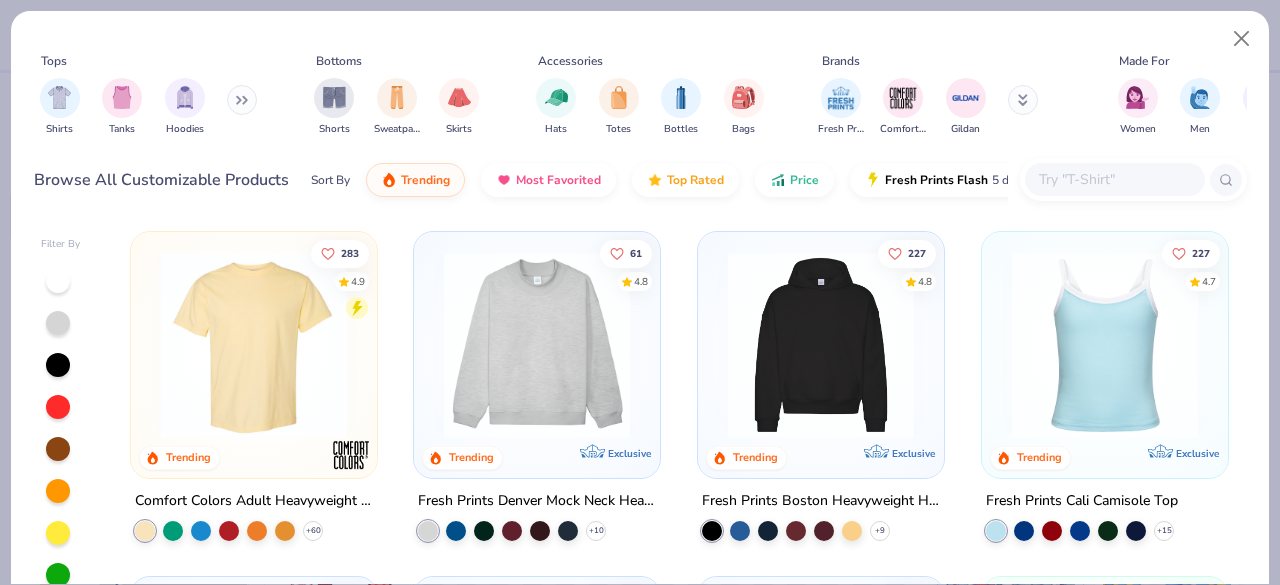 click at bounding box center (1114, 179) 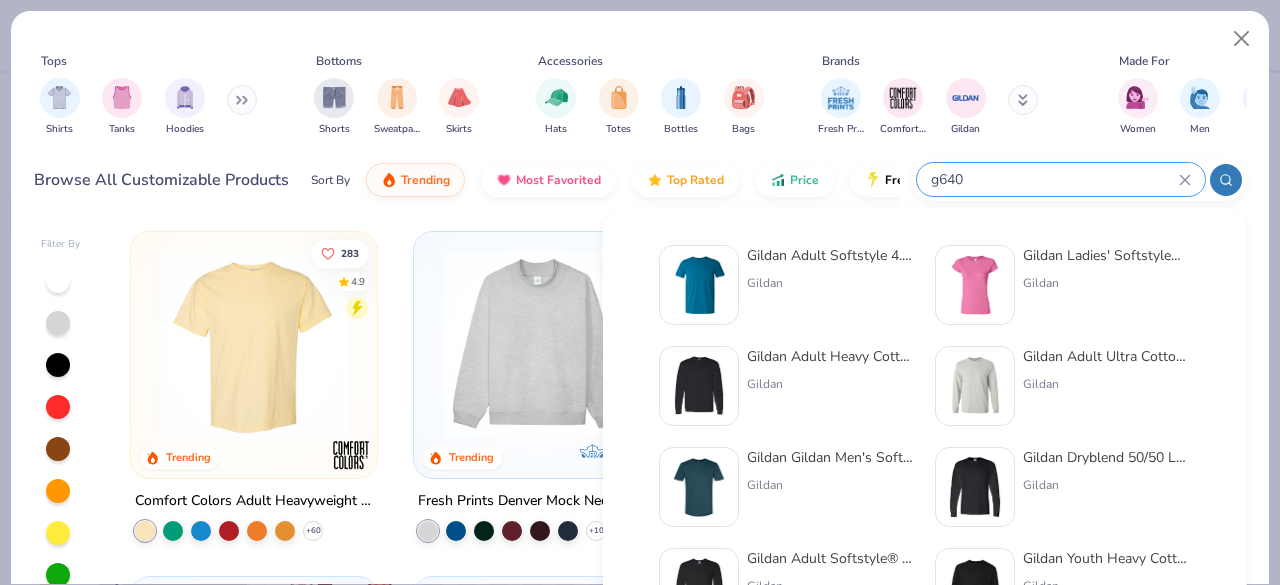 type on "g640" 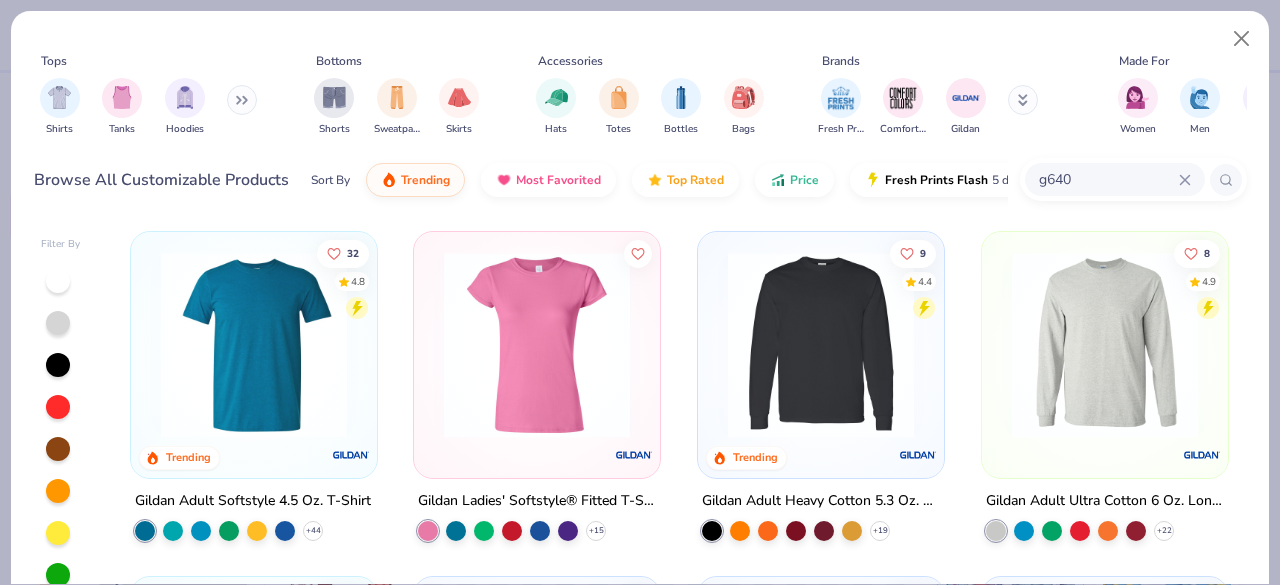 click on "Gildan Adult Softstyle 4.5 Oz. T-Shirt" at bounding box center (253, 501) 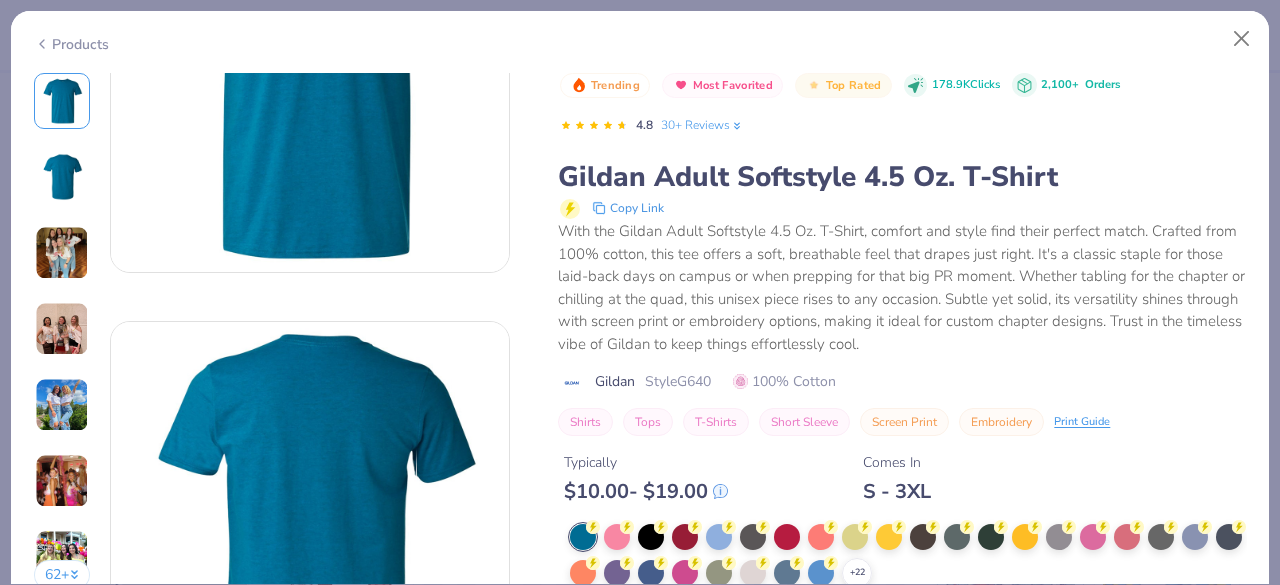 scroll, scrollTop: 154, scrollLeft: 0, axis: vertical 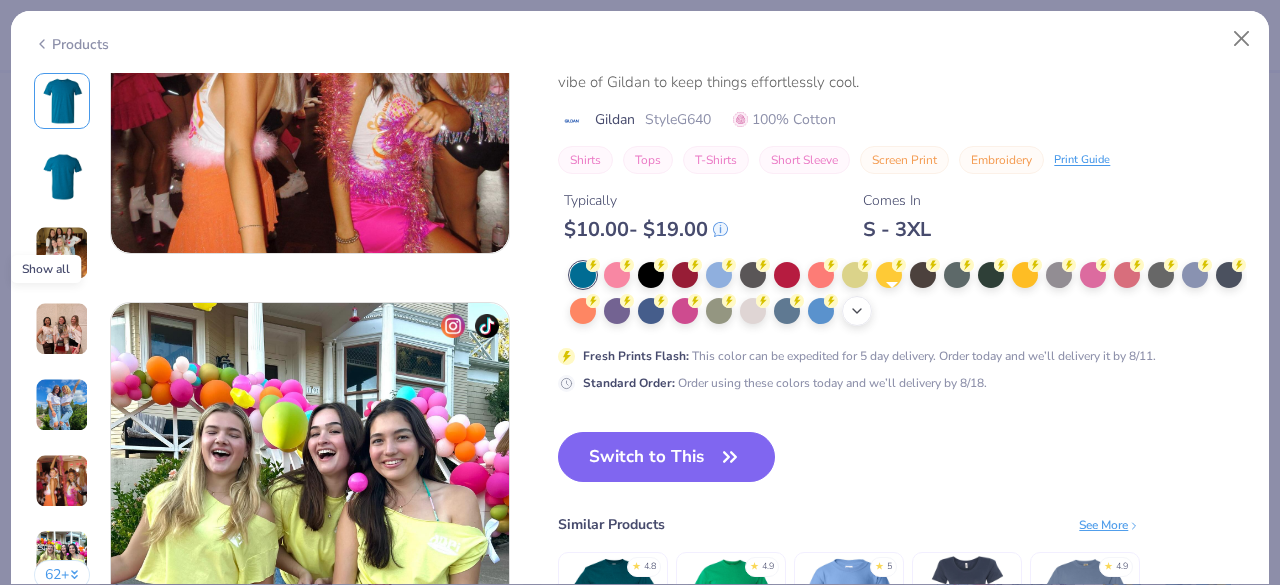 click 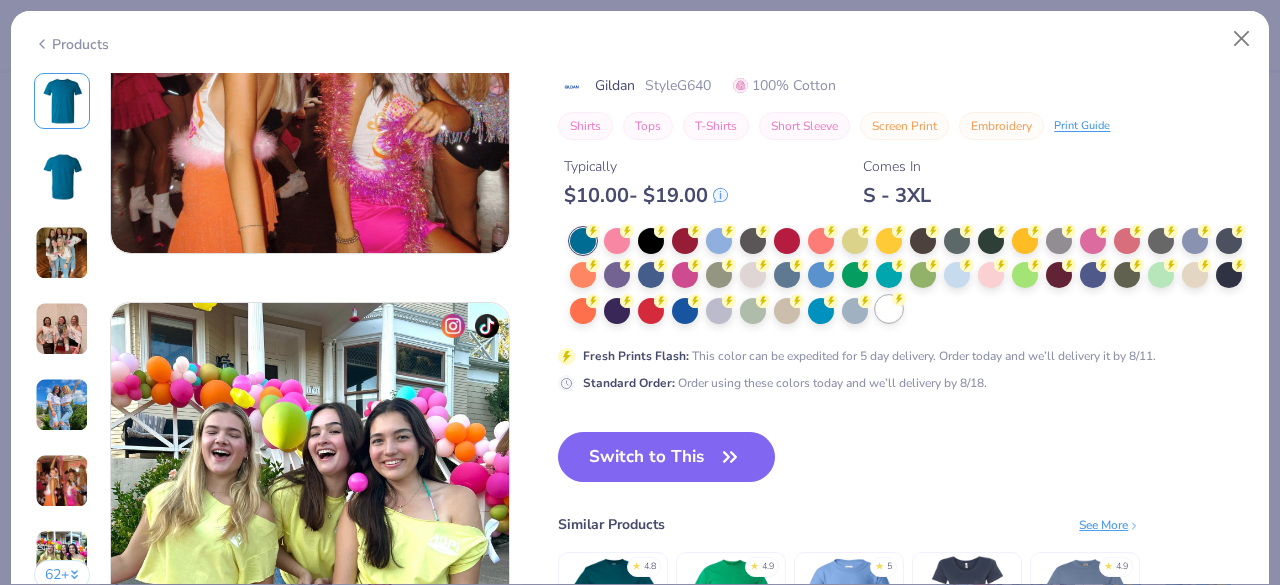 click 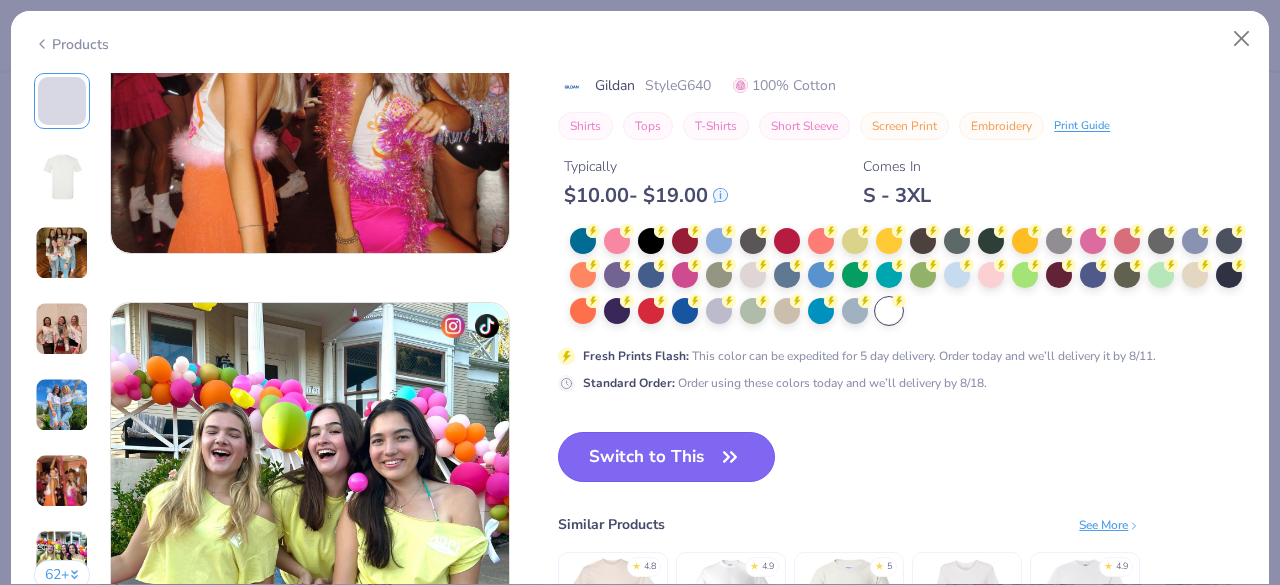click 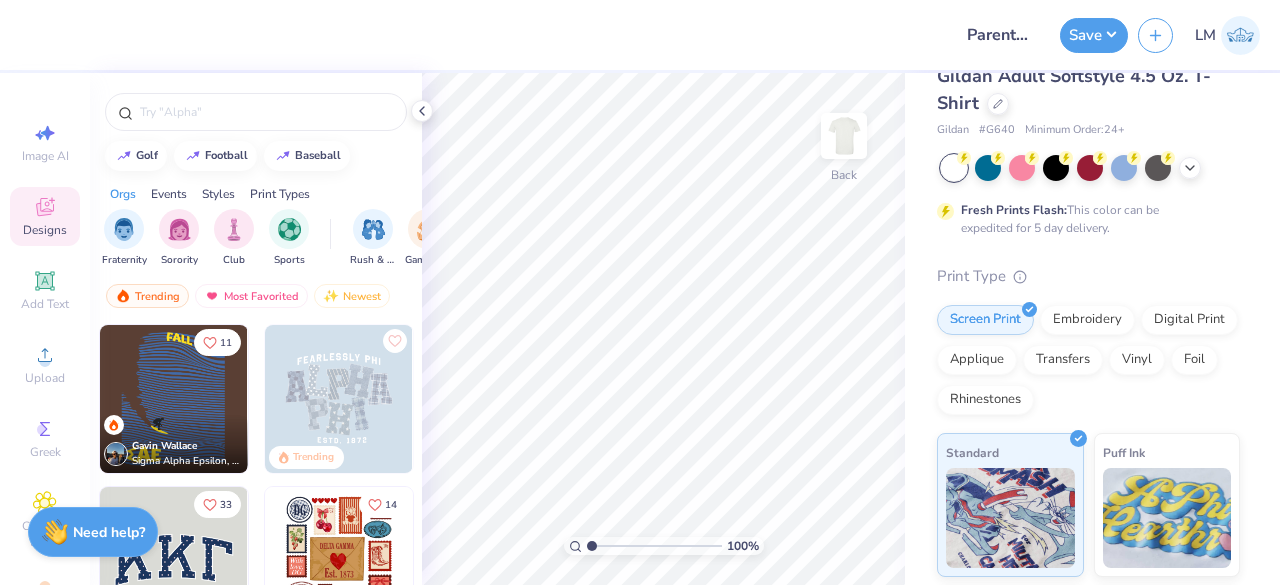 scroll, scrollTop: 0, scrollLeft: 0, axis: both 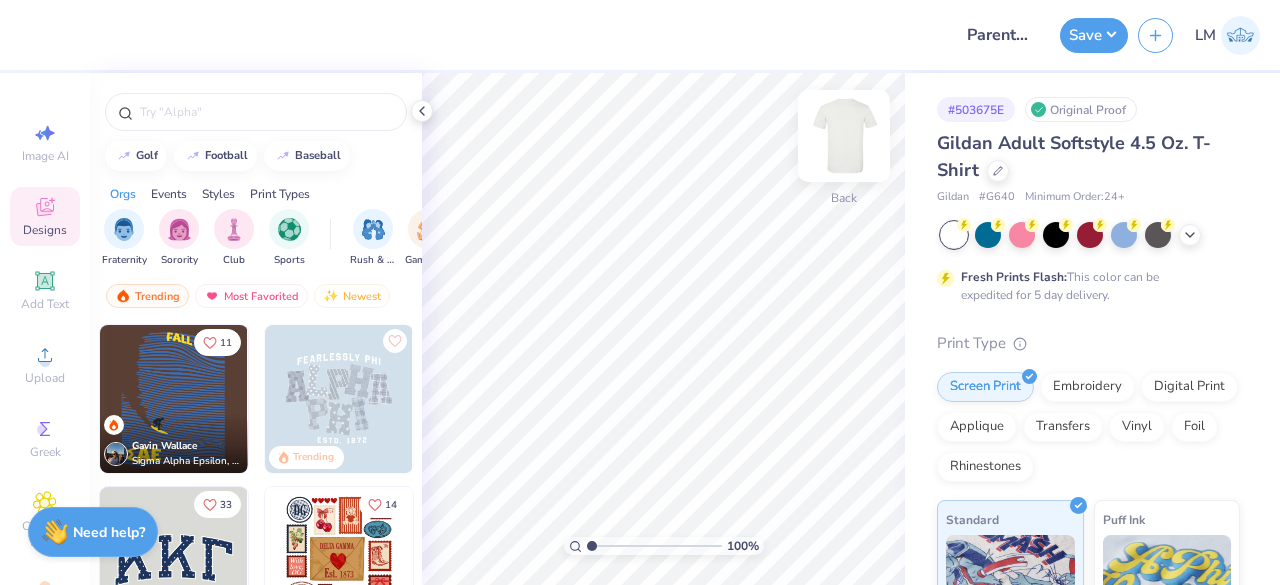 click at bounding box center [844, 136] 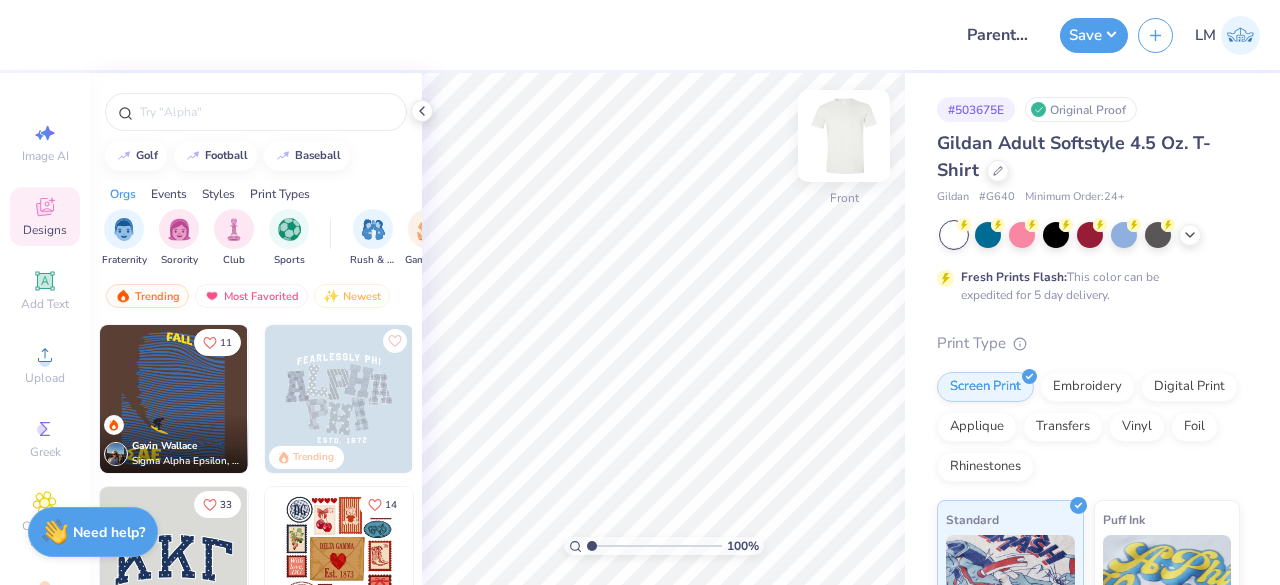 click at bounding box center (844, 136) 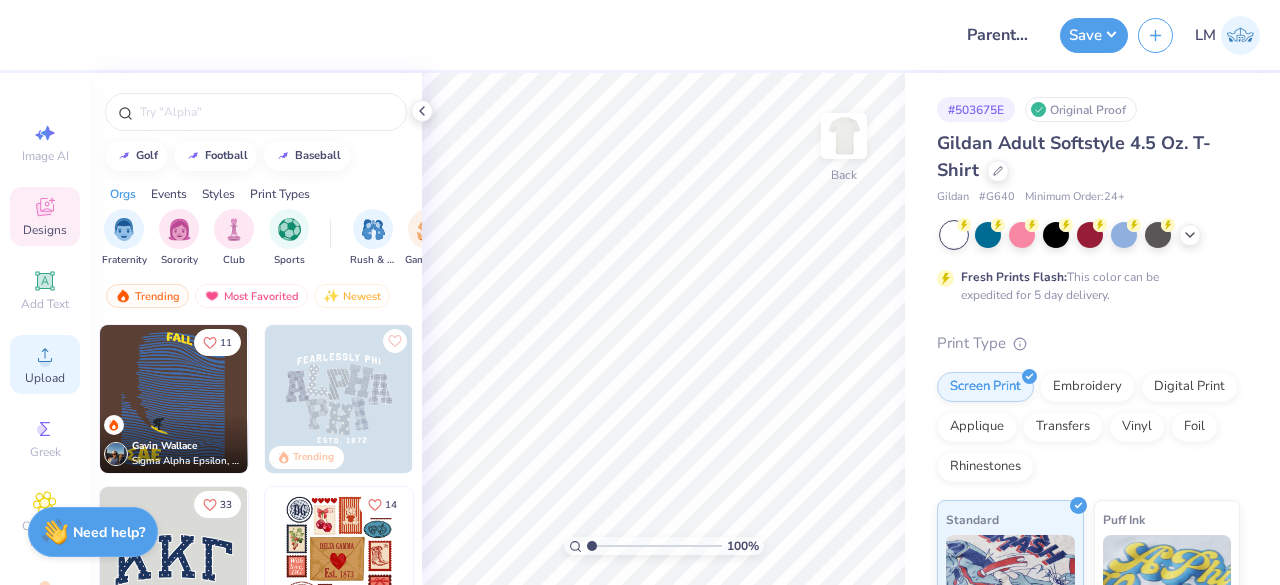 click on "Upload" at bounding box center [45, 378] 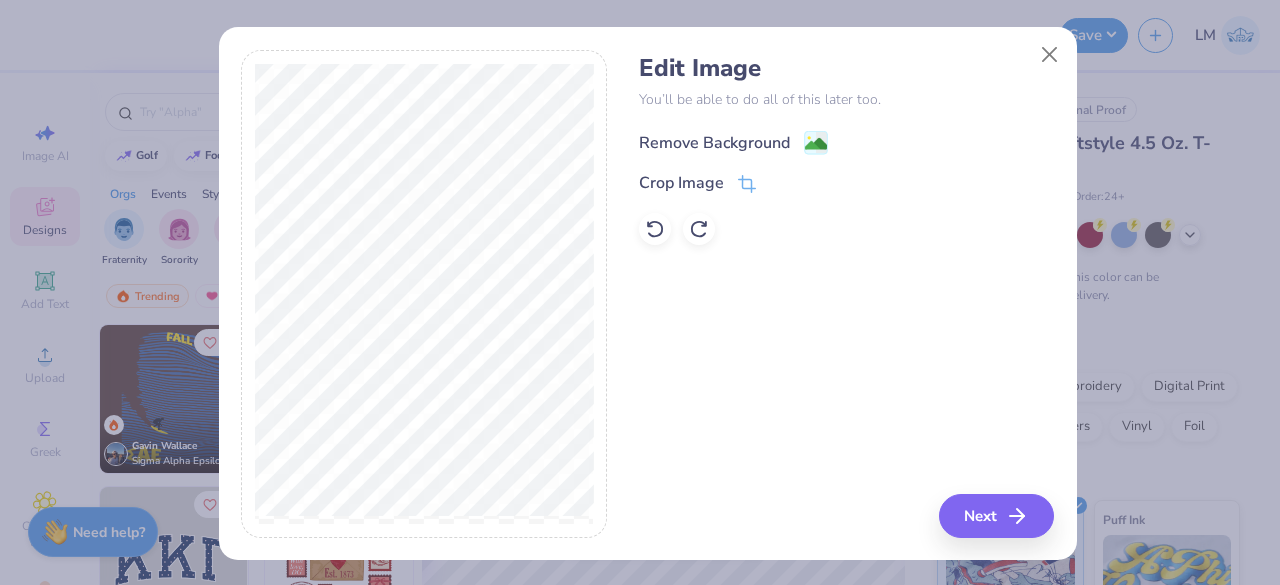 click on "Remove Background" at bounding box center [714, 143] 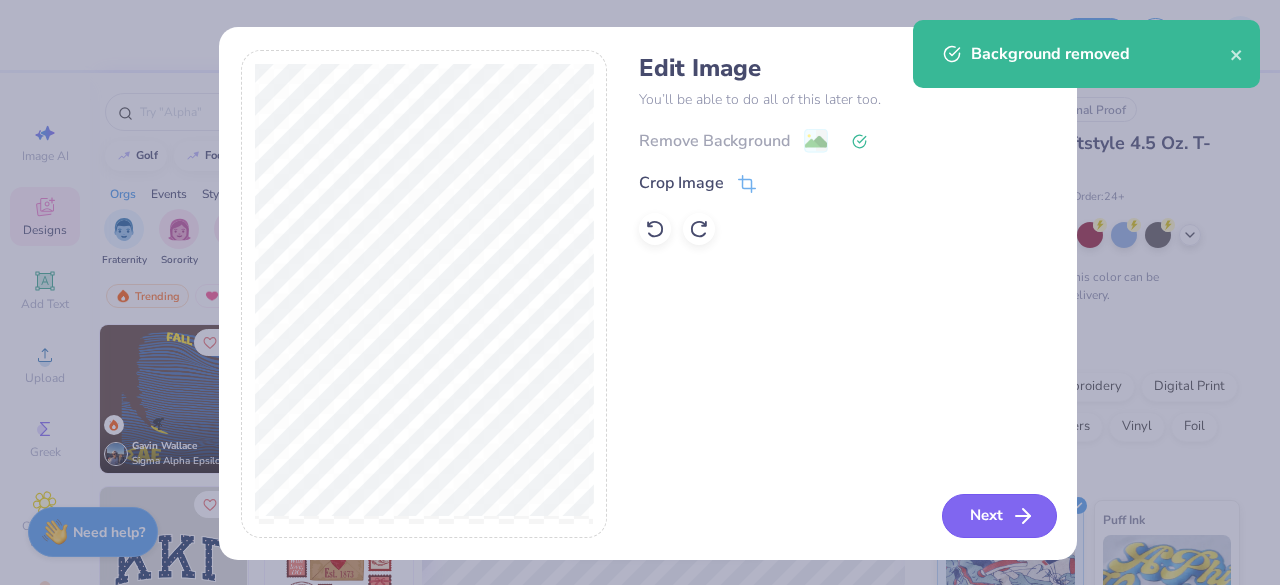click on "Next" at bounding box center (999, 516) 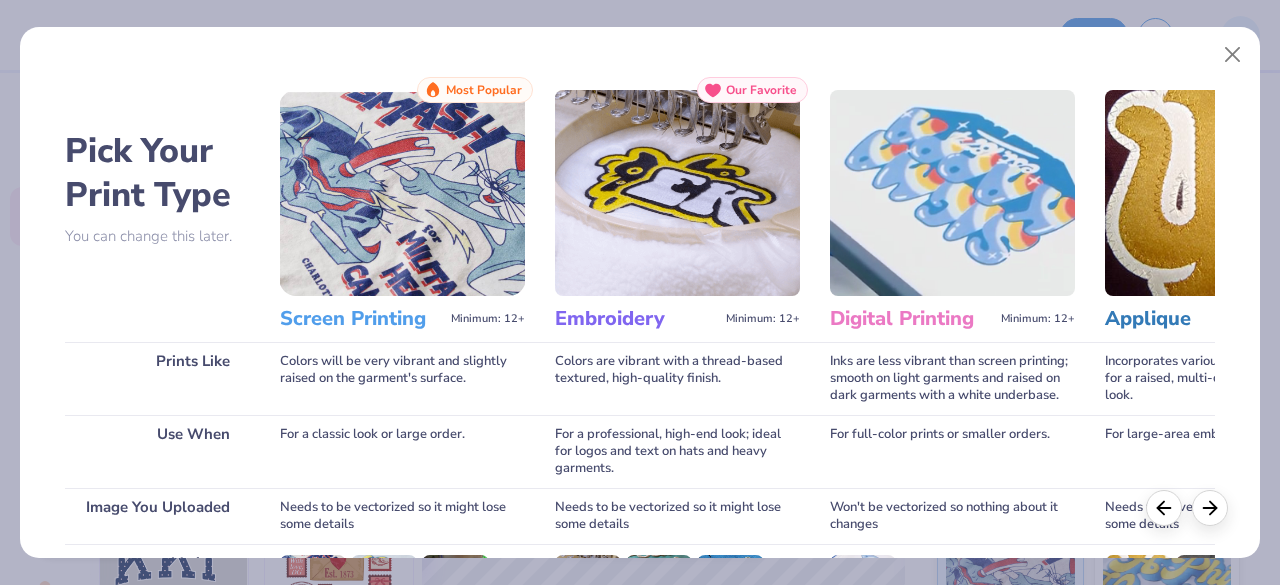 scroll, scrollTop: 311, scrollLeft: 0, axis: vertical 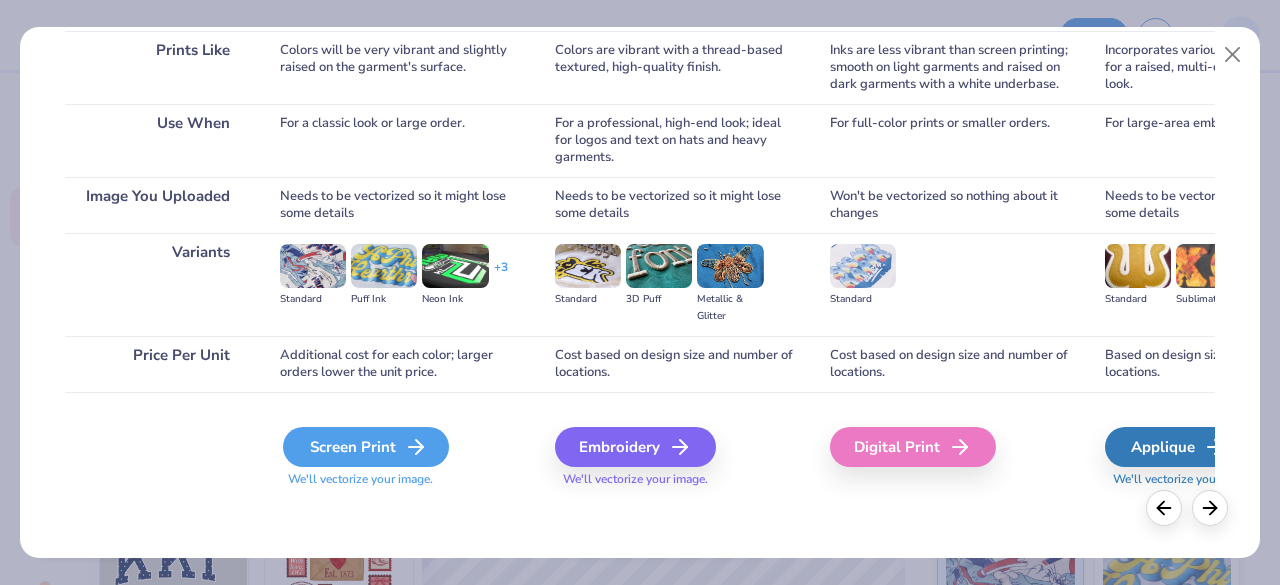 click 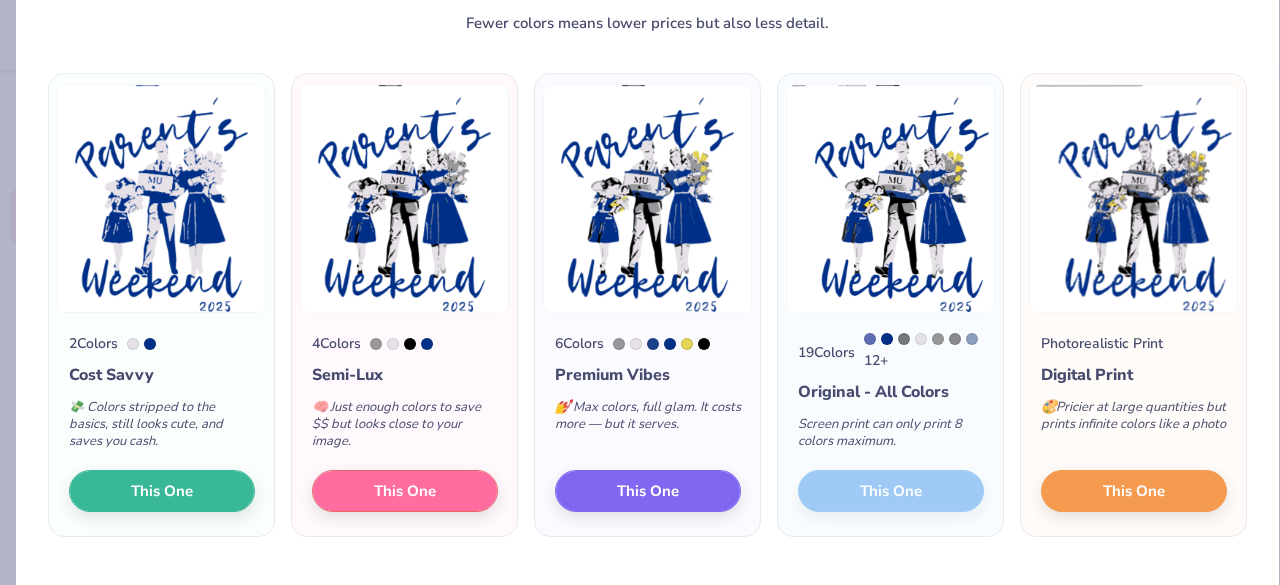 scroll, scrollTop: 94, scrollLeft: 0, axis: vertical 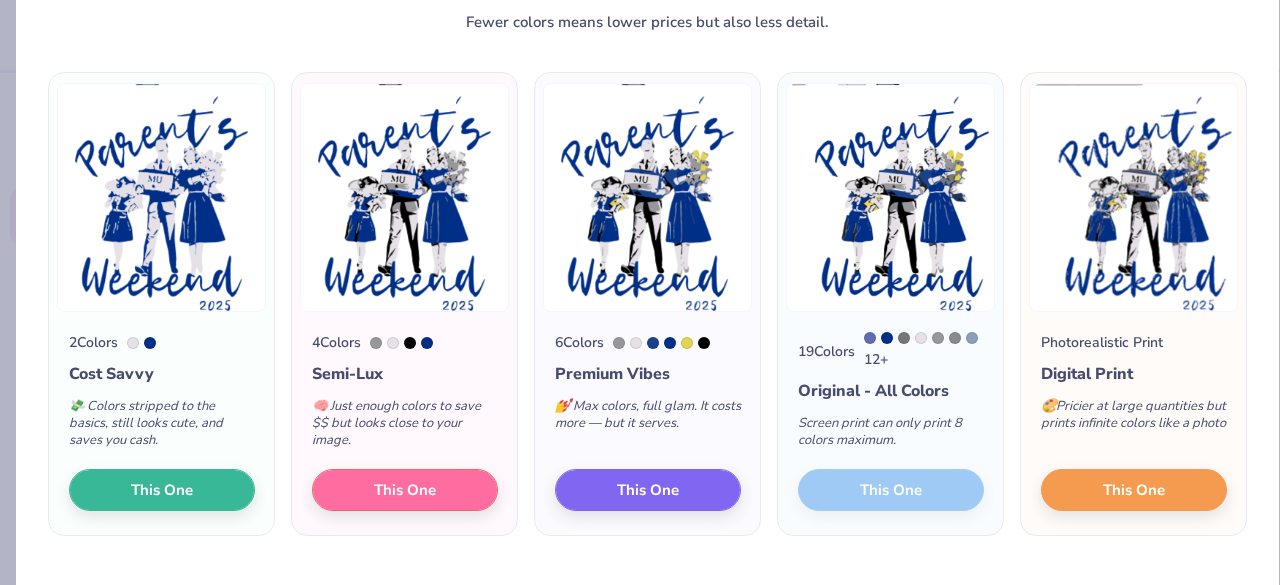 click on "🧠   Just enough colors to save $$ but looks close to your image." at bounding box center (405, 427) 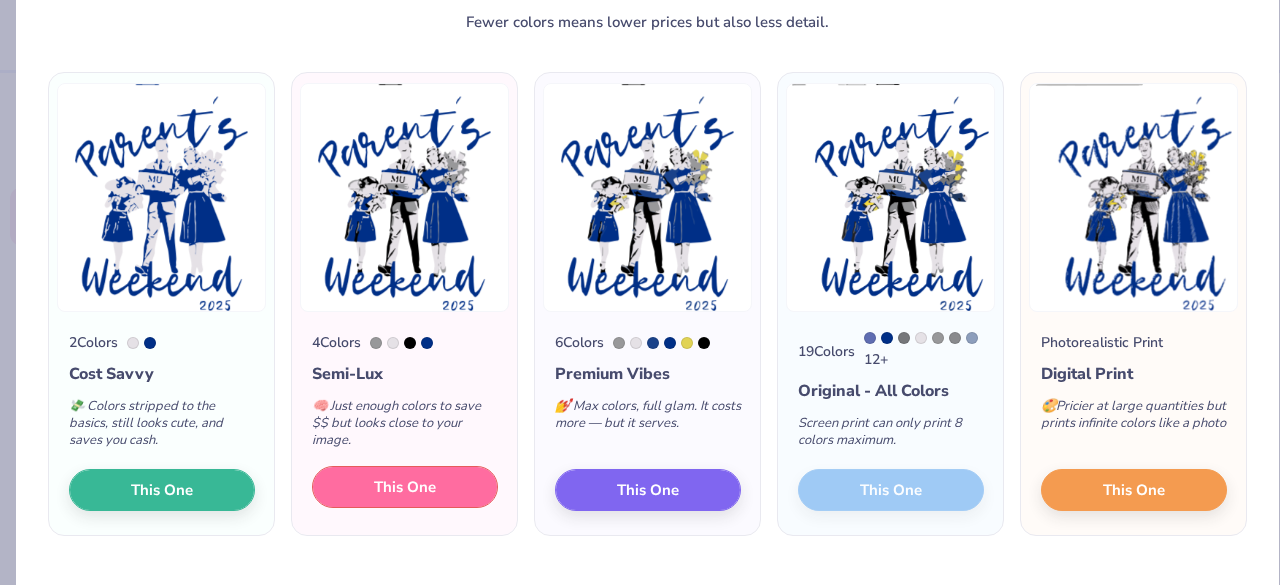 click on "This One" at bounding box center (405, 487) 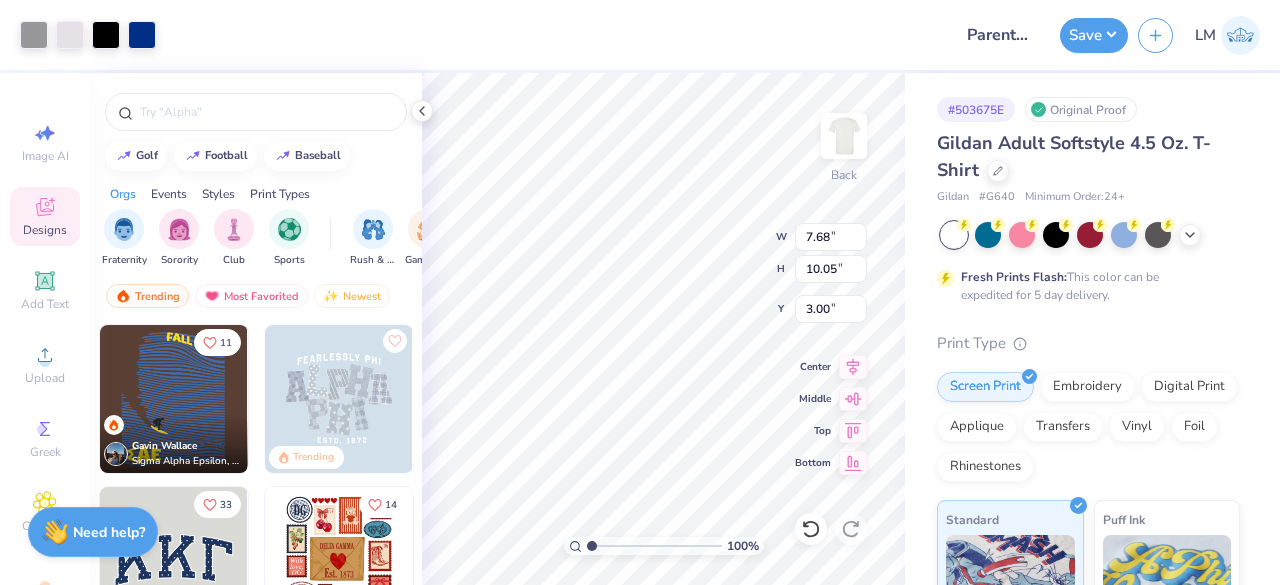 type on "3.00" 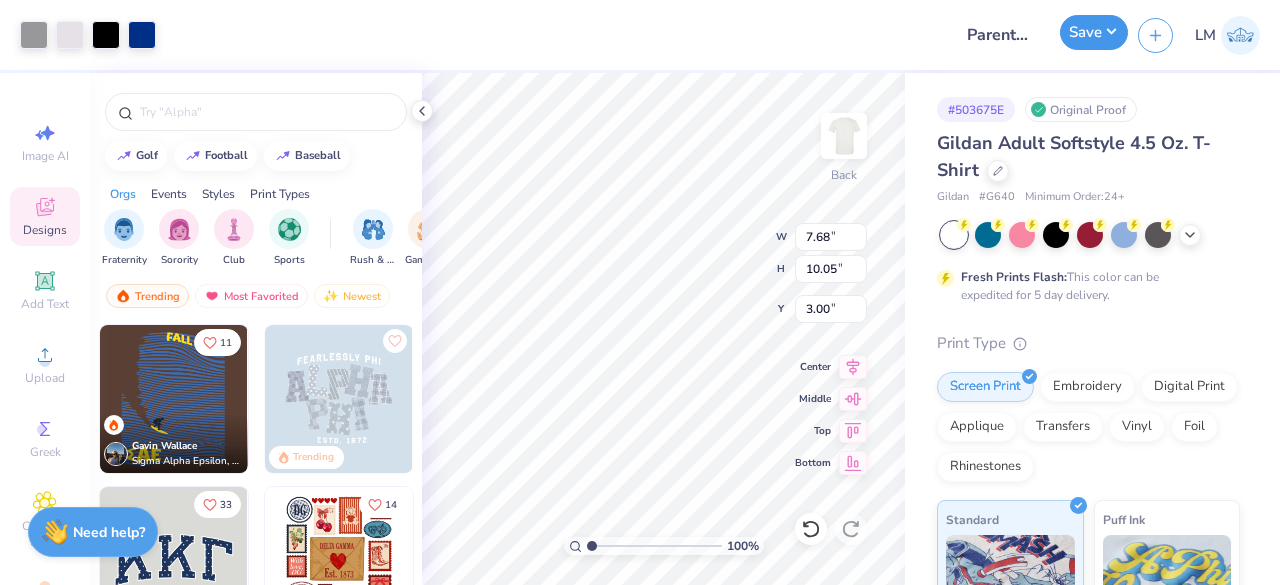 click on "Save" at bounding box center [1094, 32] 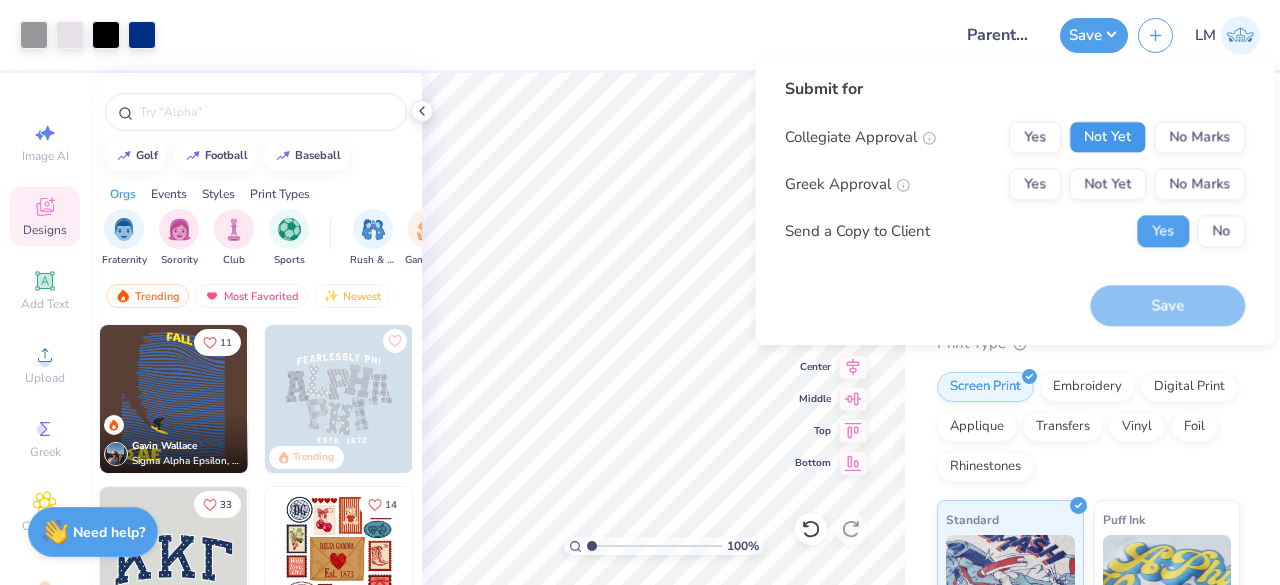 click on "Not Yet" at bounding box center [1107, 137] 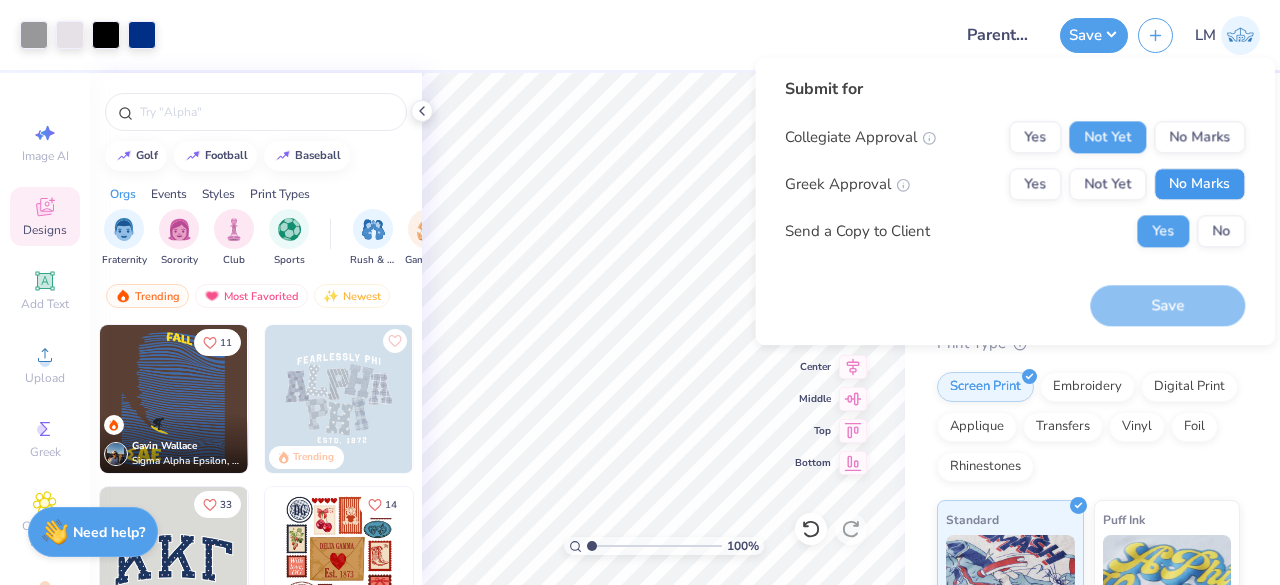 click on "No Marks" at bounding box center (1199, 184) 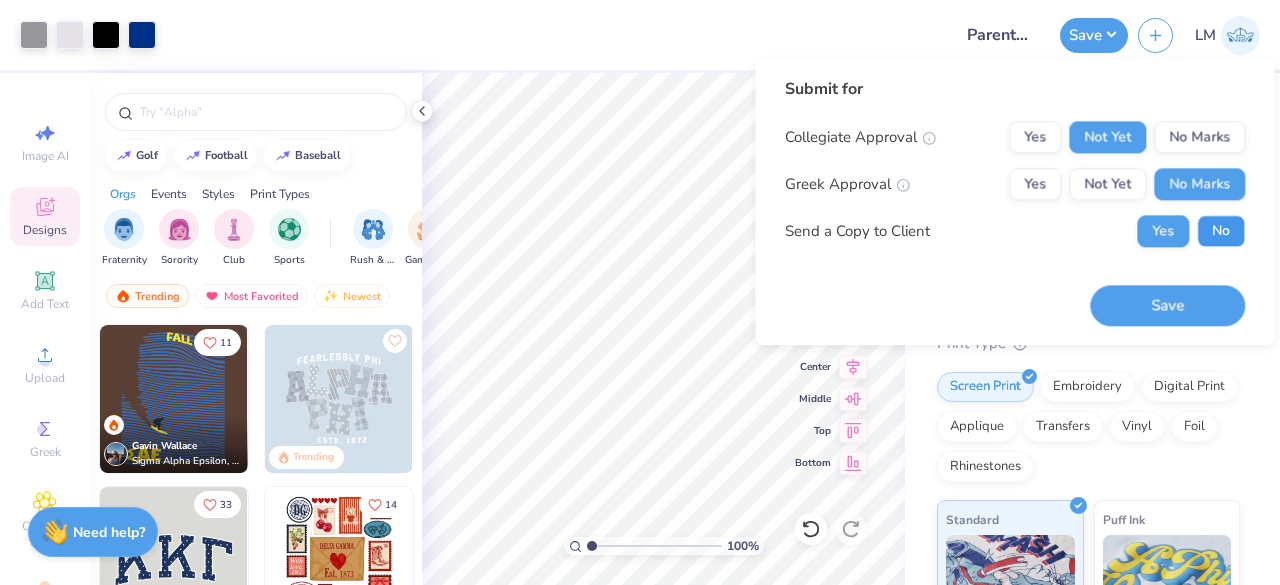 click on "No" at bounding box center (1221, 231) 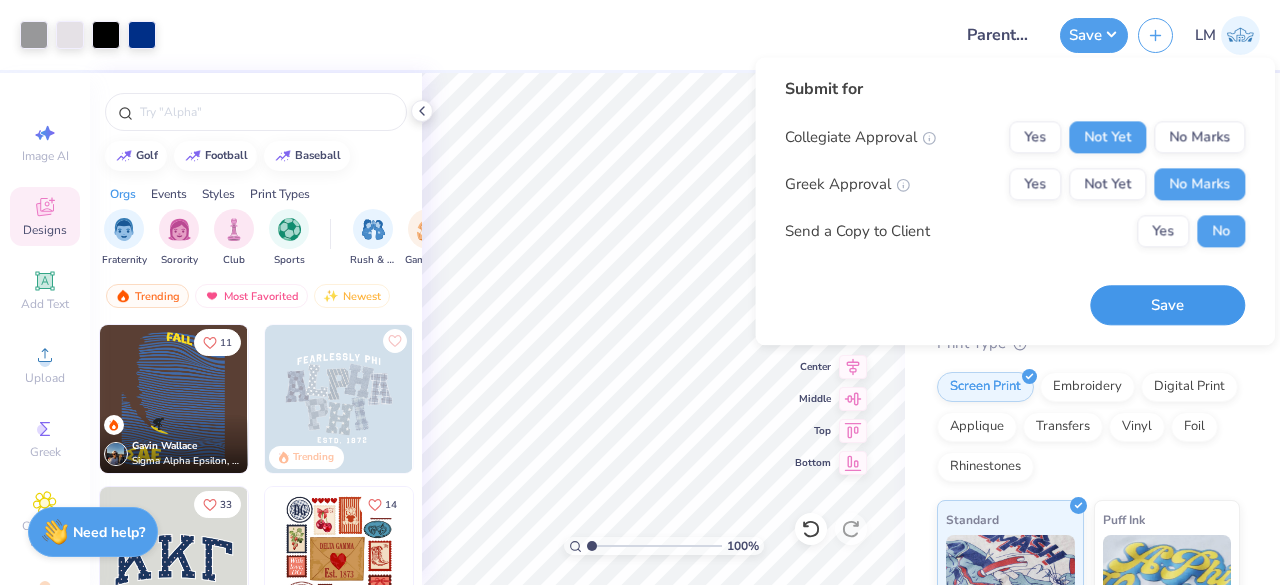 click on "Save" at bounding box center (1167, 305) 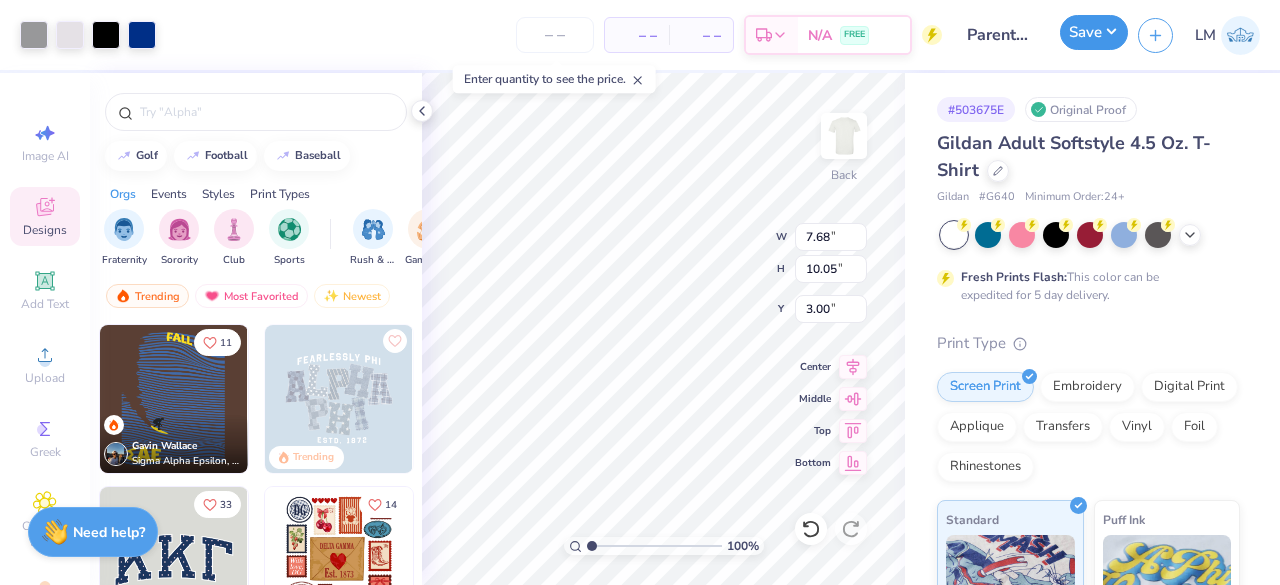 click on "Save" at bounding box center [1094, 32] 